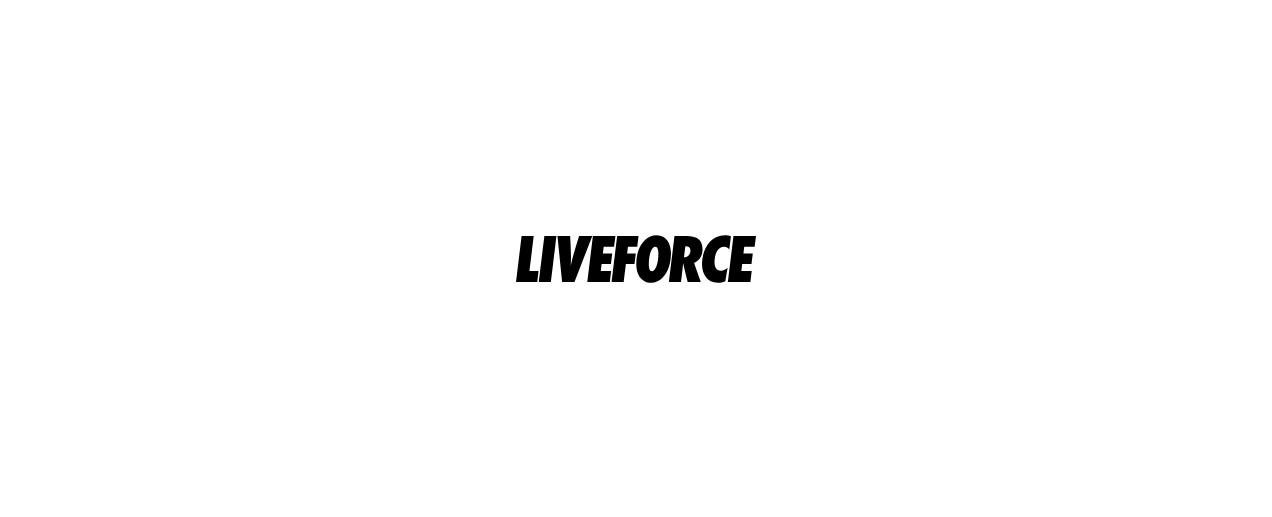 scroll, scrollTop: 0, scrollLeft: 0, axis: both 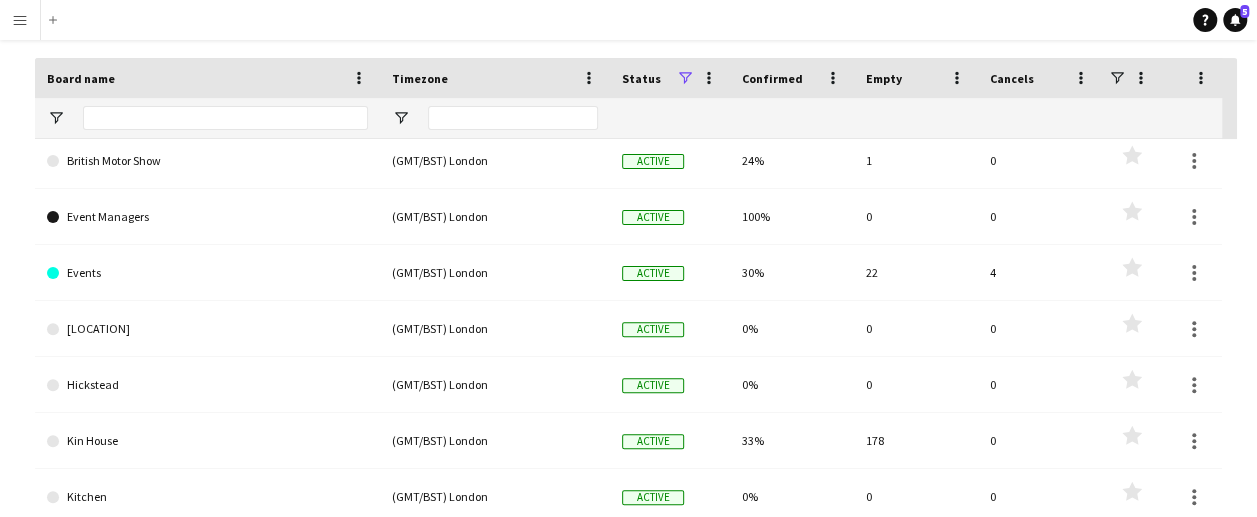 click on "Menu" at bounding box center [20, 20] 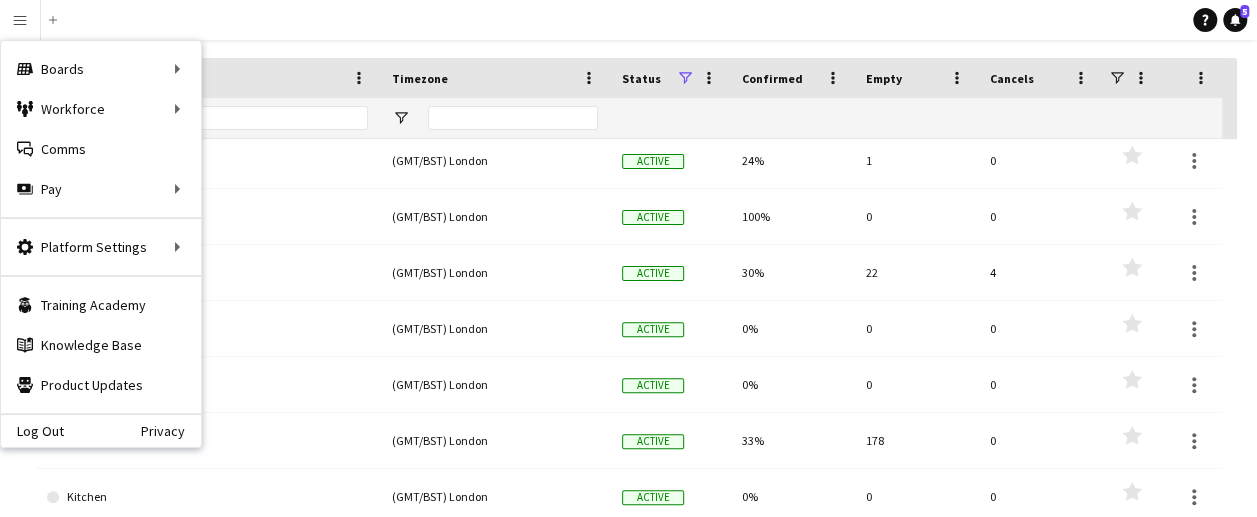click on "[MENU]" at bounding box center [628, 20] 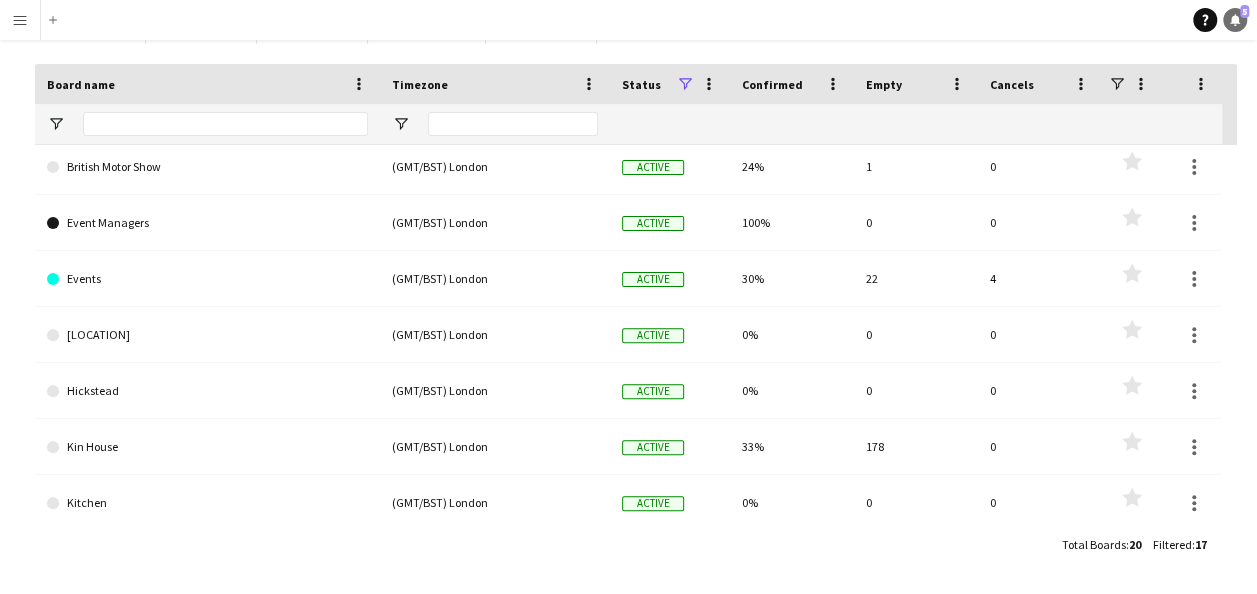 click 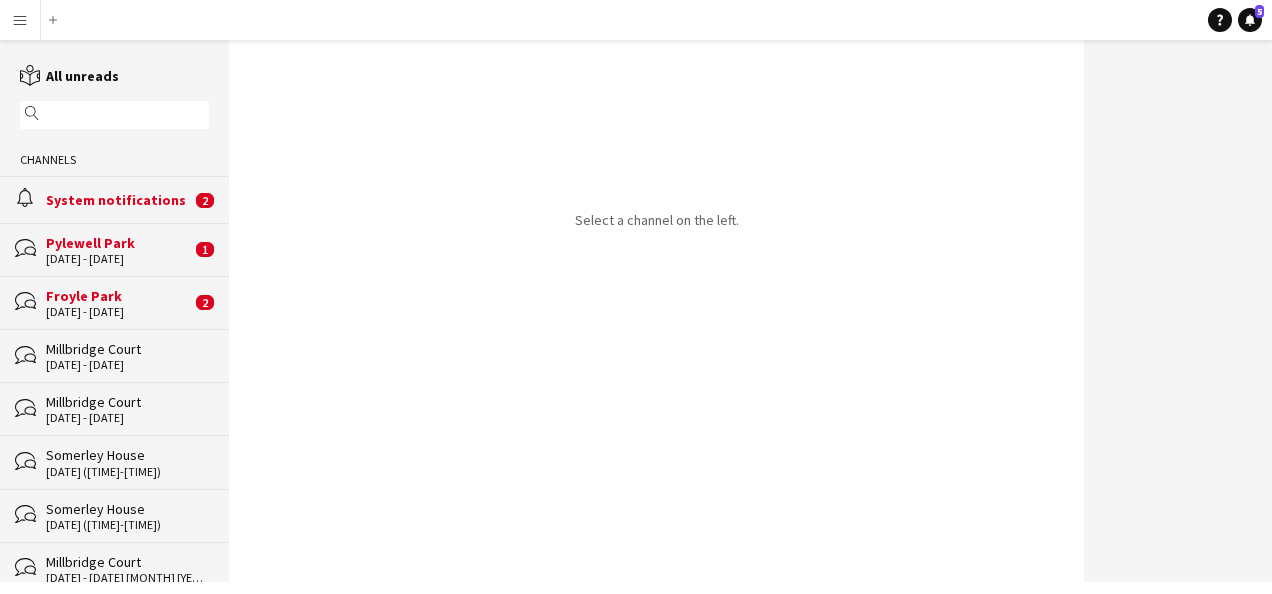 click on "Menu" at bounding box center (20, 20) 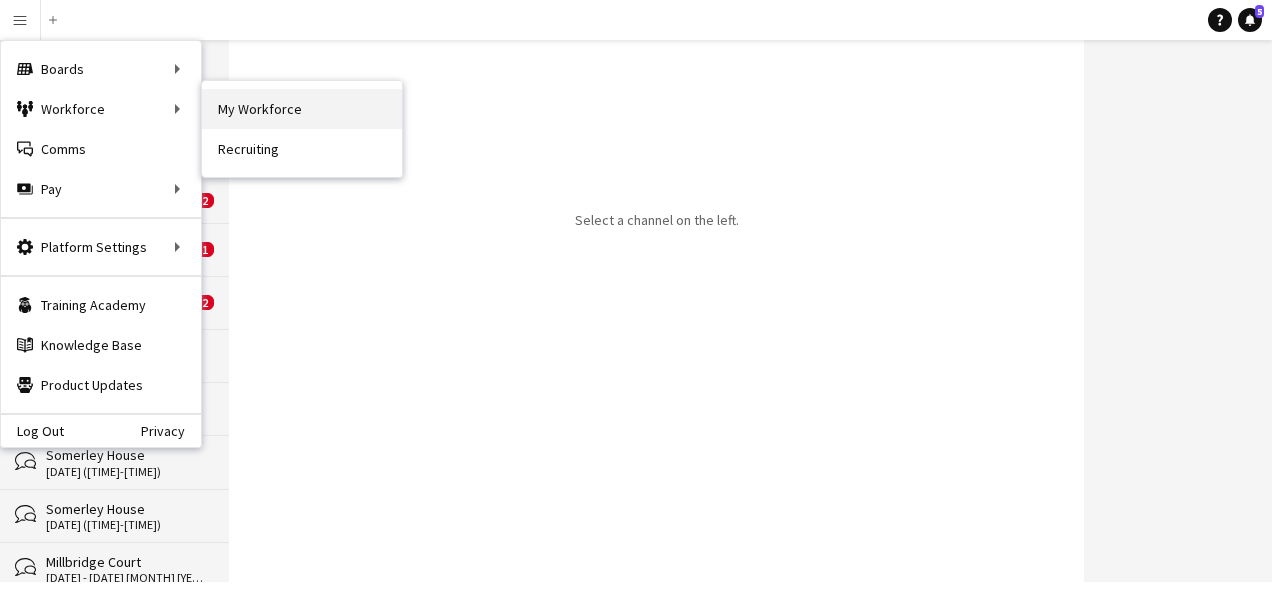 click on "My Workforce" at bounding box center [302, 109] 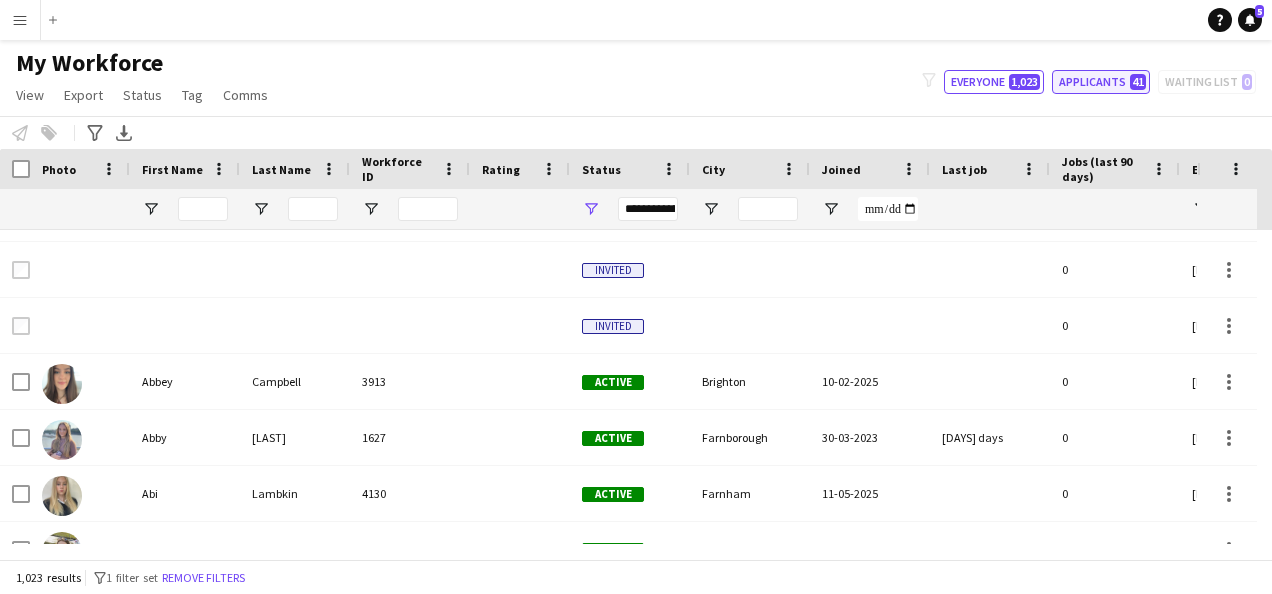 click on "Applicants   41" 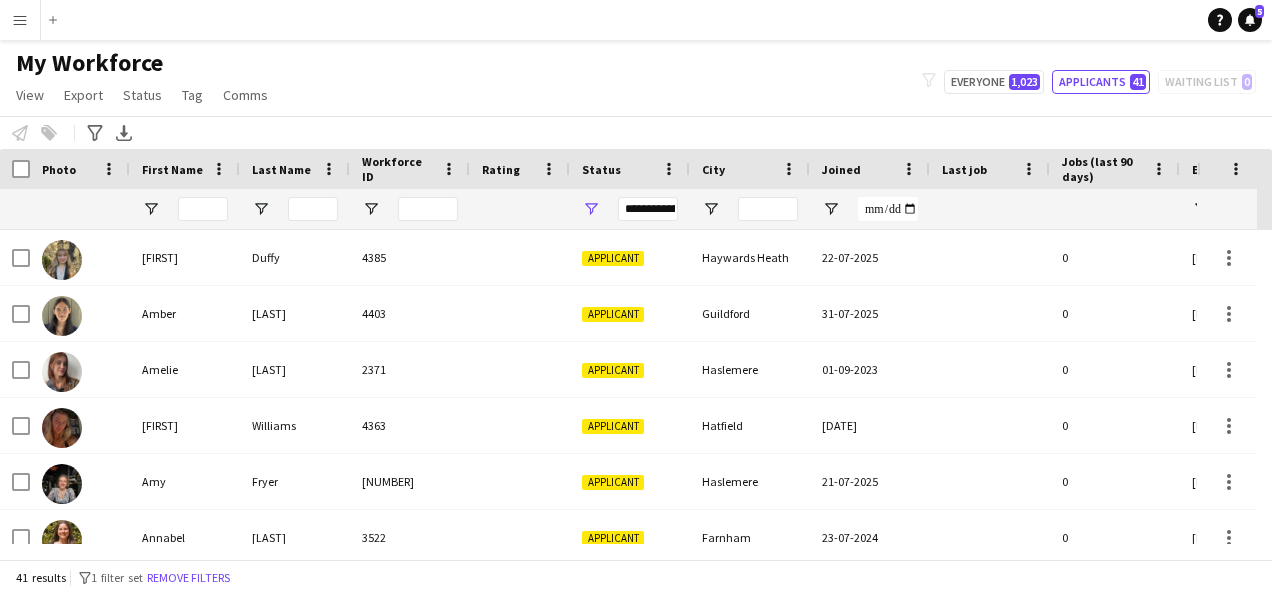 click on "Menu" at bounding box center (20, 20) 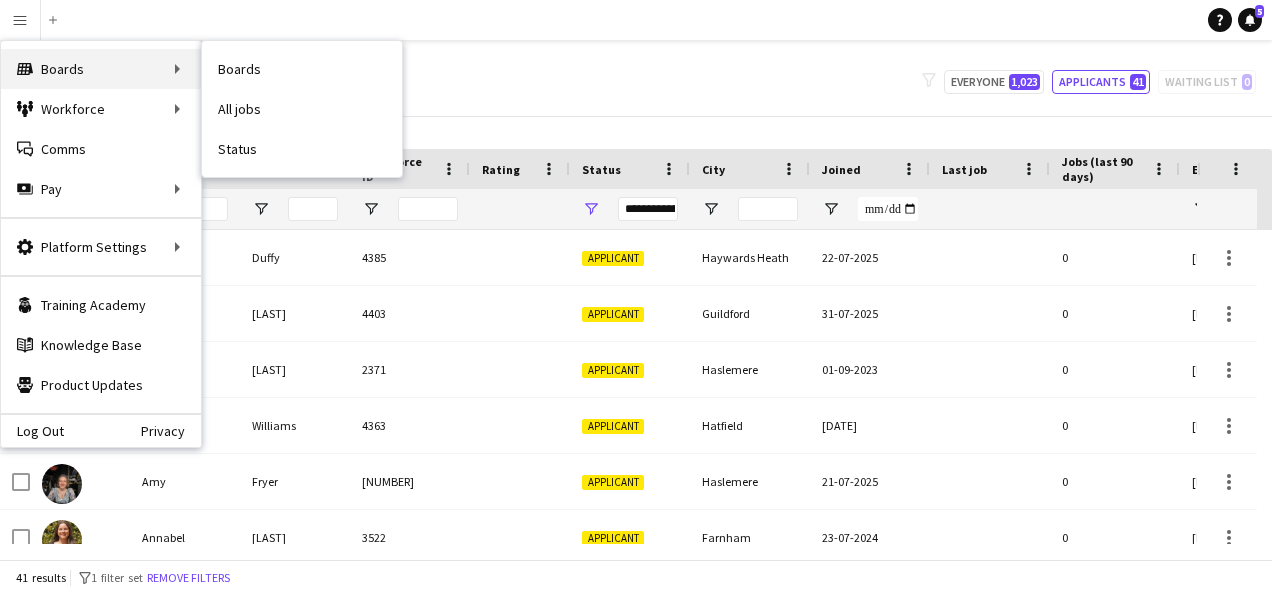 click on "Boards
Boards" at bounding box center (101, 69) 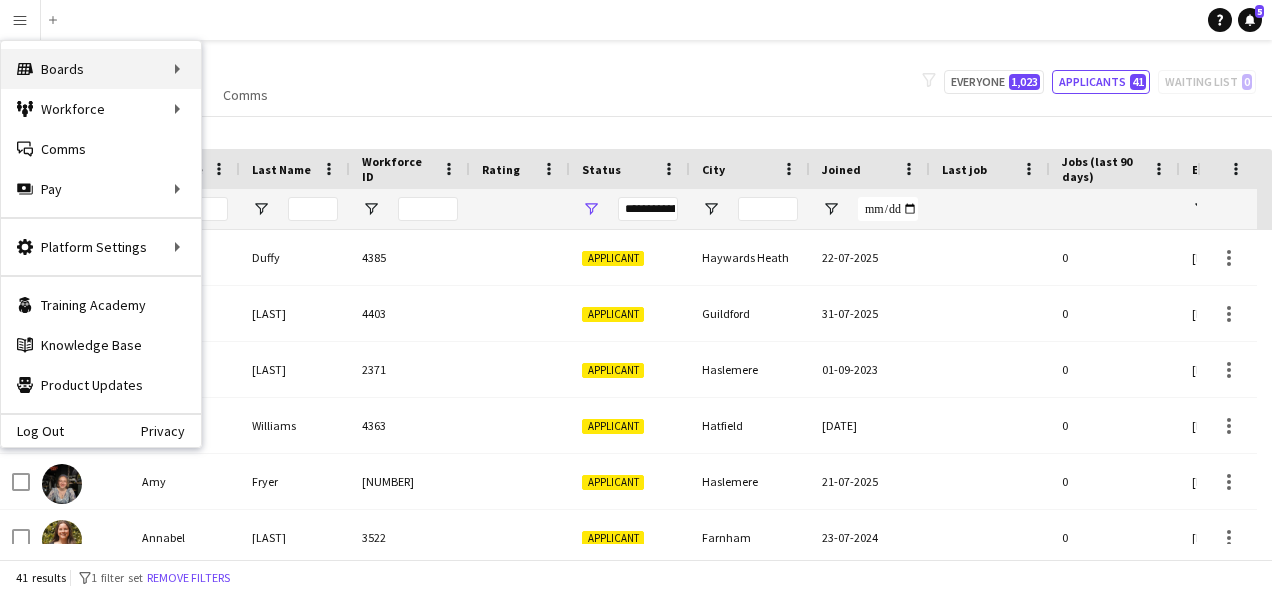 click on "Boards
Boards" at bounding box center (101, 69) 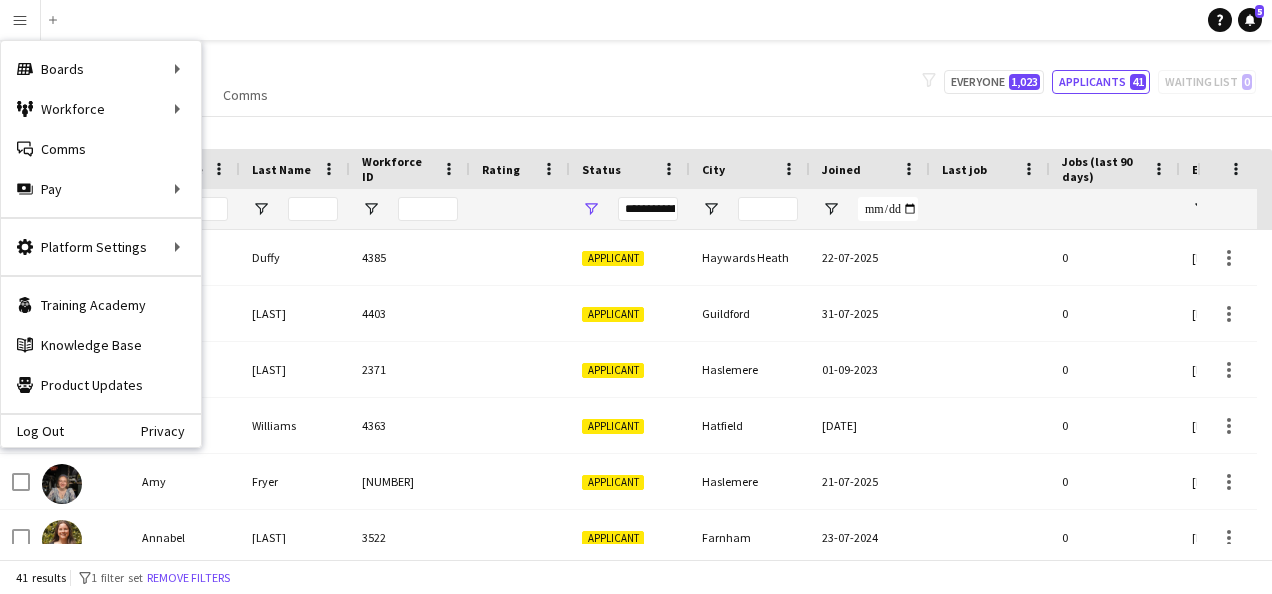 click on "My Workforce View Views Default view mena New Starter New view Update view Delete view Edit name Customise view Customise filters Reset Filters Reset View Reset All Export New starters report Export as XLSX Export as PDF Status Edit Tag New tag Edit tag 21 AND OVER (32) 23 AND OVER IN 2023 SEASON (10) 5 Star Bar Staff (12) 5 Star Team 2023 (124) Add to tag 21 AND OVER (32) 23 AND OVER IN 2023 SEASON (10) 5 Star Bar Staff (12) 5 Star Team 2023 (124) Untag 21 AND OVER (32) 23 AND OVER IN 2023 SEASON (10) 5 Star Bar Staff (12) 5 Star Team 2023 (124) Tag chat 21 AND OVER (32) 23 AND OVER IN 2023 SEASON (10) 5 Star Bar Staff (12) 5 Star Team 2023 (124) Tag share page 21 AND OVER (32) 23 AND OVER IN 2023 SEASON (10) 5 Star Bar Staff (12) 5 Star Team 2023 (124) Comms Send notification filter-1 Everyone 1,023 Applicants 41 Waiting list 0" 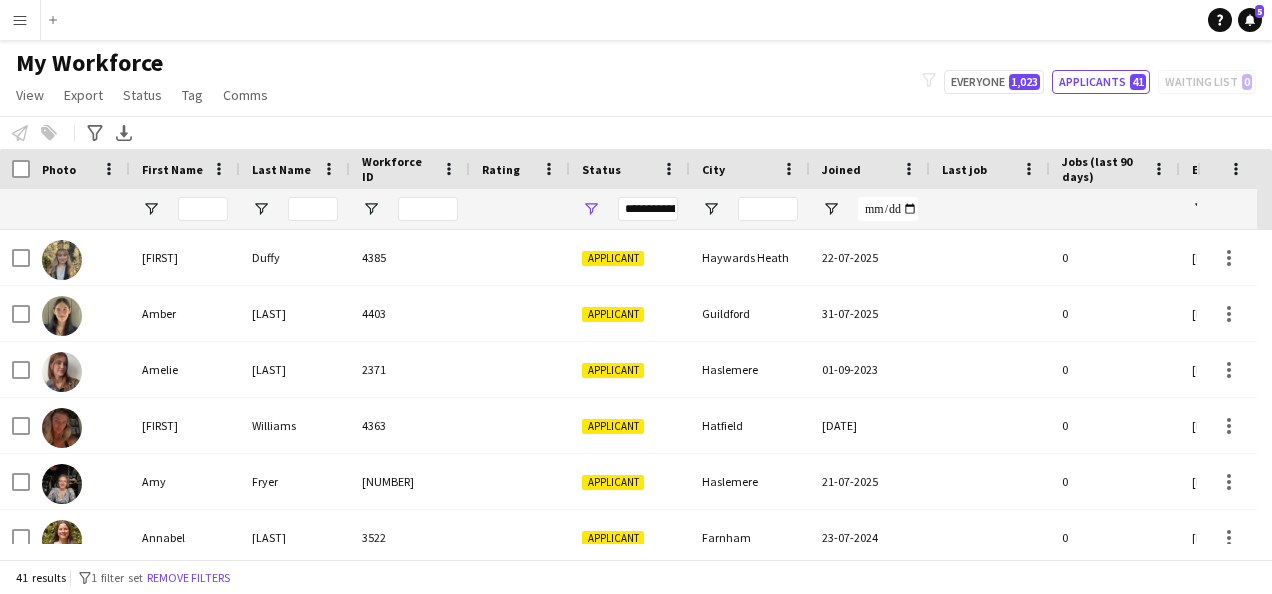 click on "Menu" at bounding box center (20, 20) 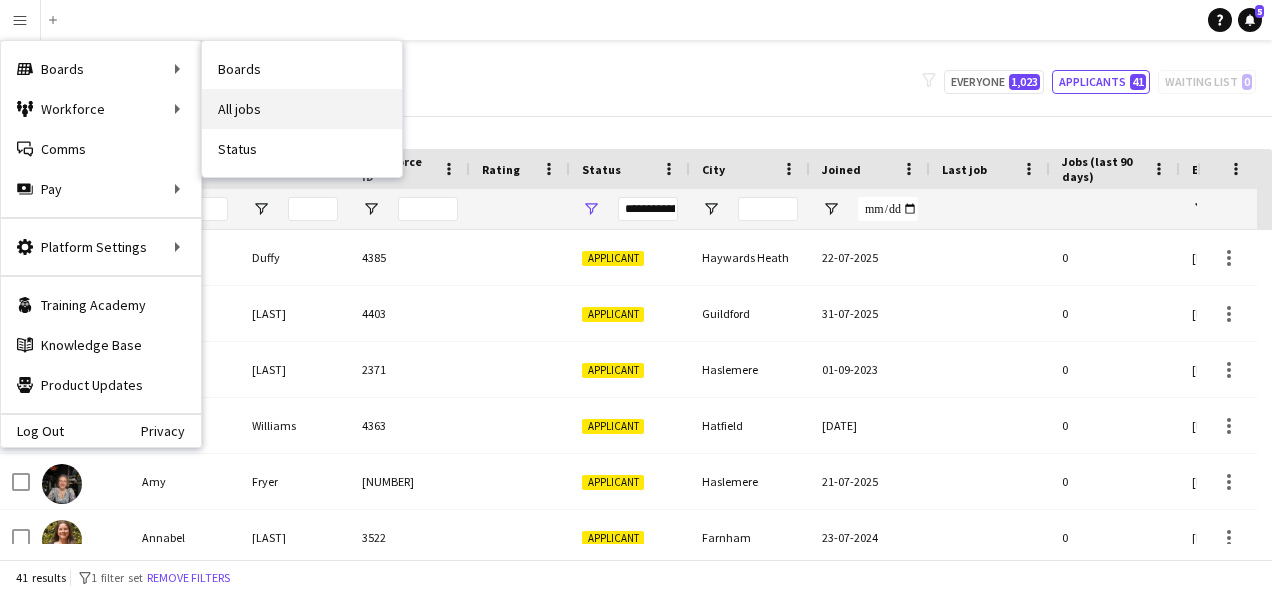 click on "All jobs" at bounding box center (302, 109) 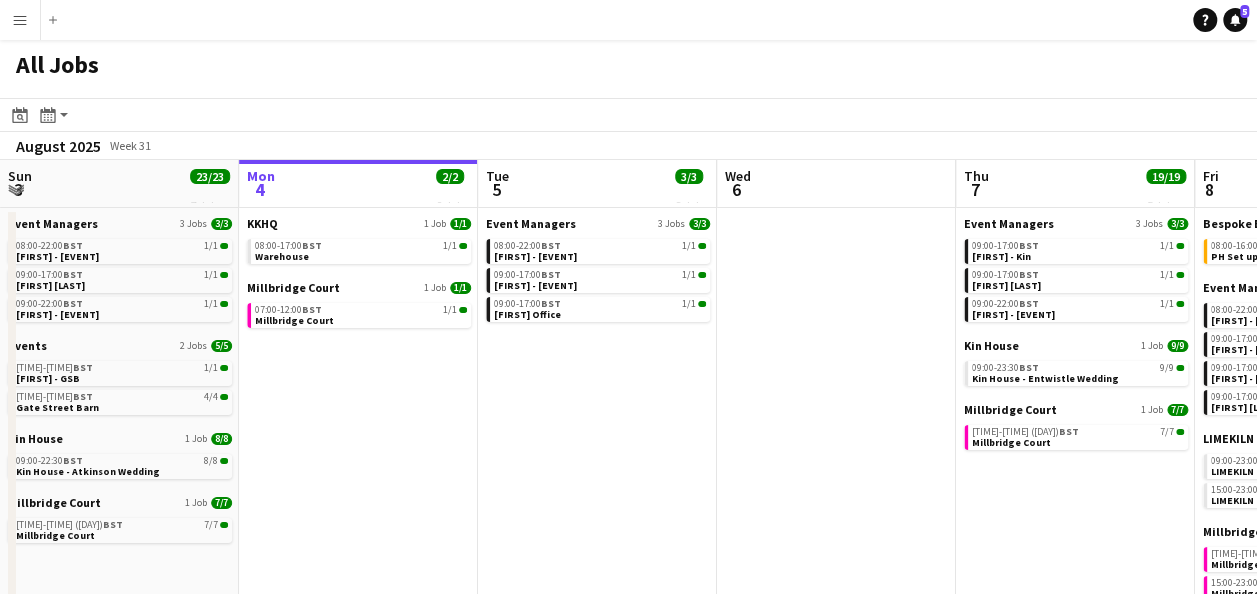 click on "Menu" at bounding box center [20, 20] 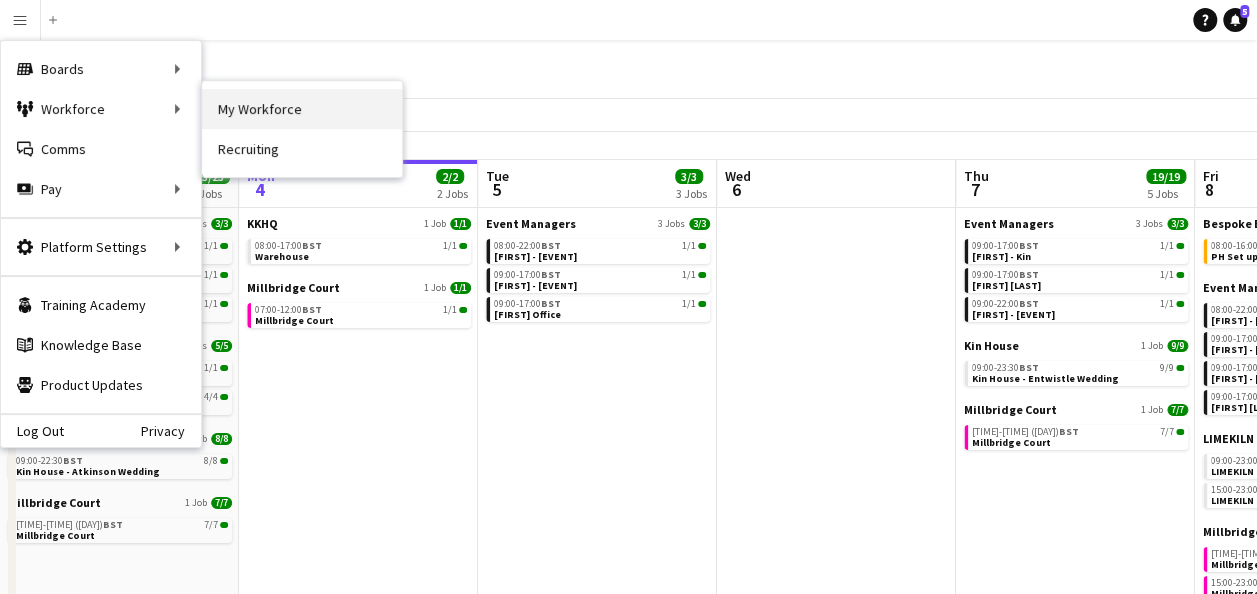 click on "My Workforce" at bounding box center (302, 109) 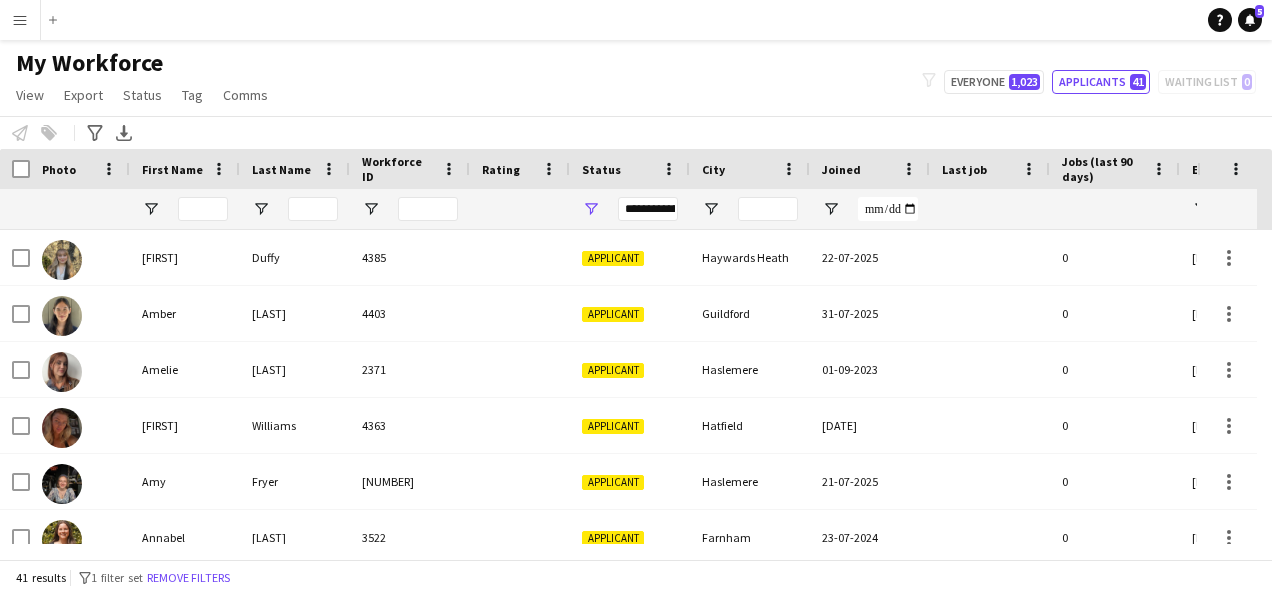 click on "**********" at bounding box center (630, 209) 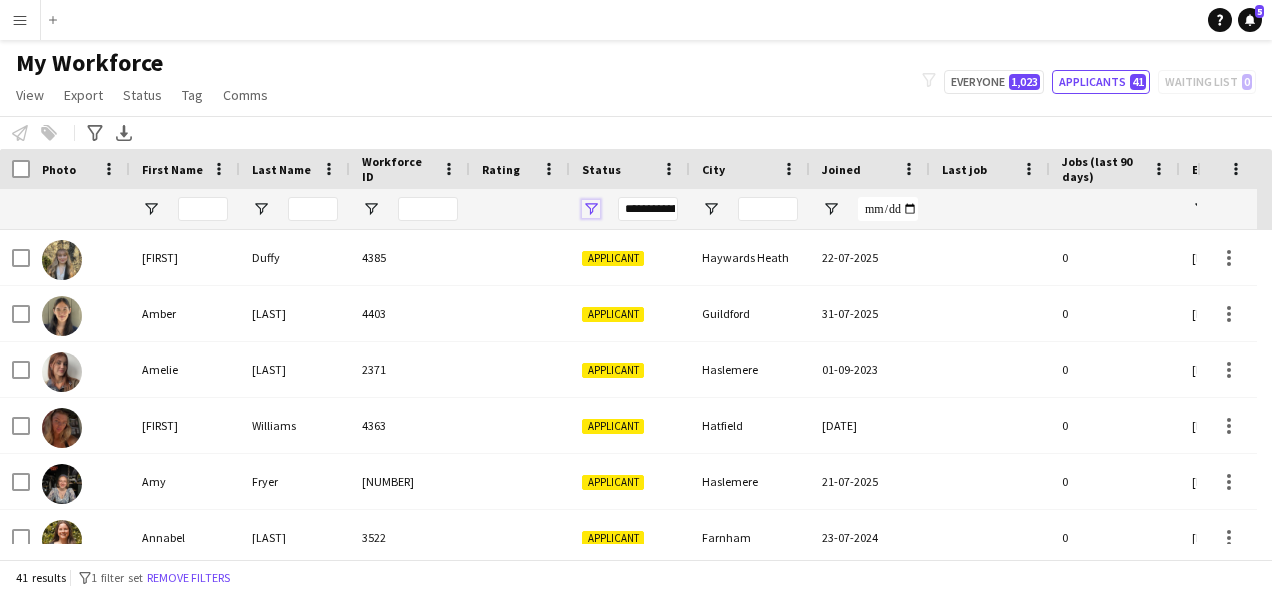 click at bounding box center (591, 209) 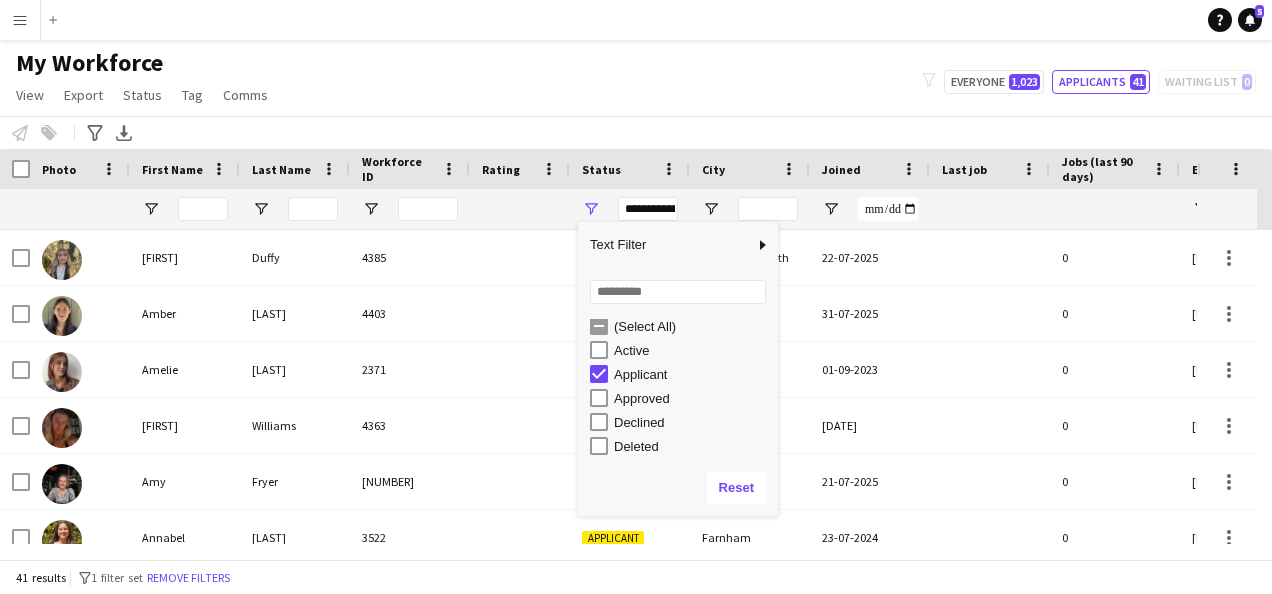 scroll, scrollTop: 0, scrollLeft: 0, axis: both 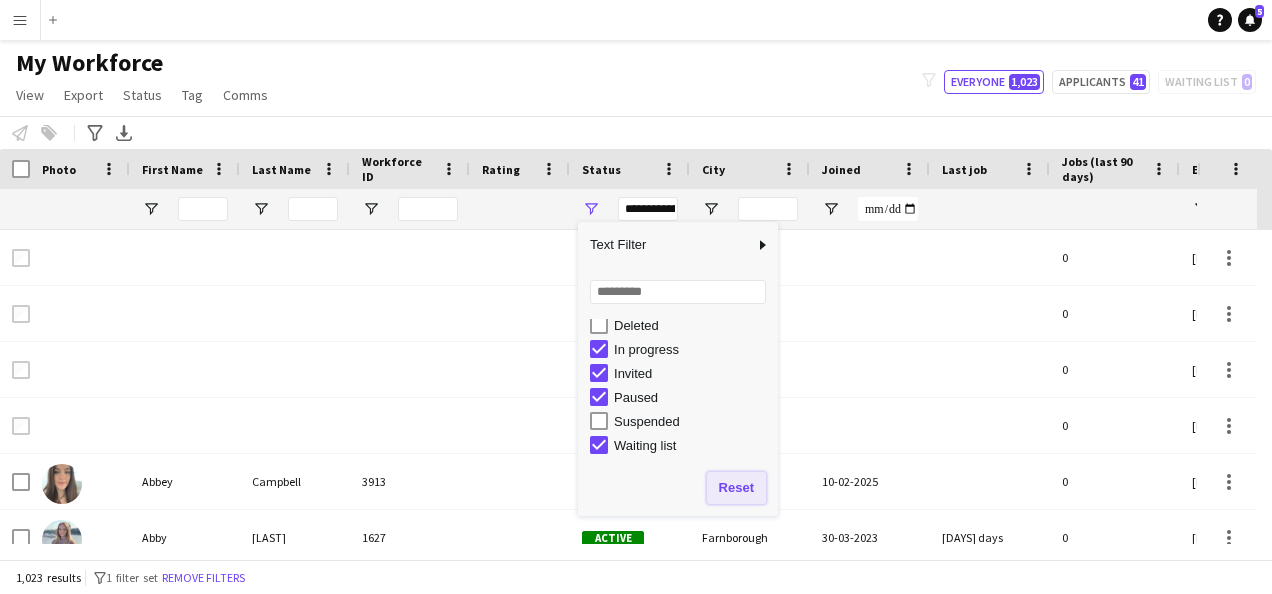 click on "Reset" at bounding box center (736, 488) 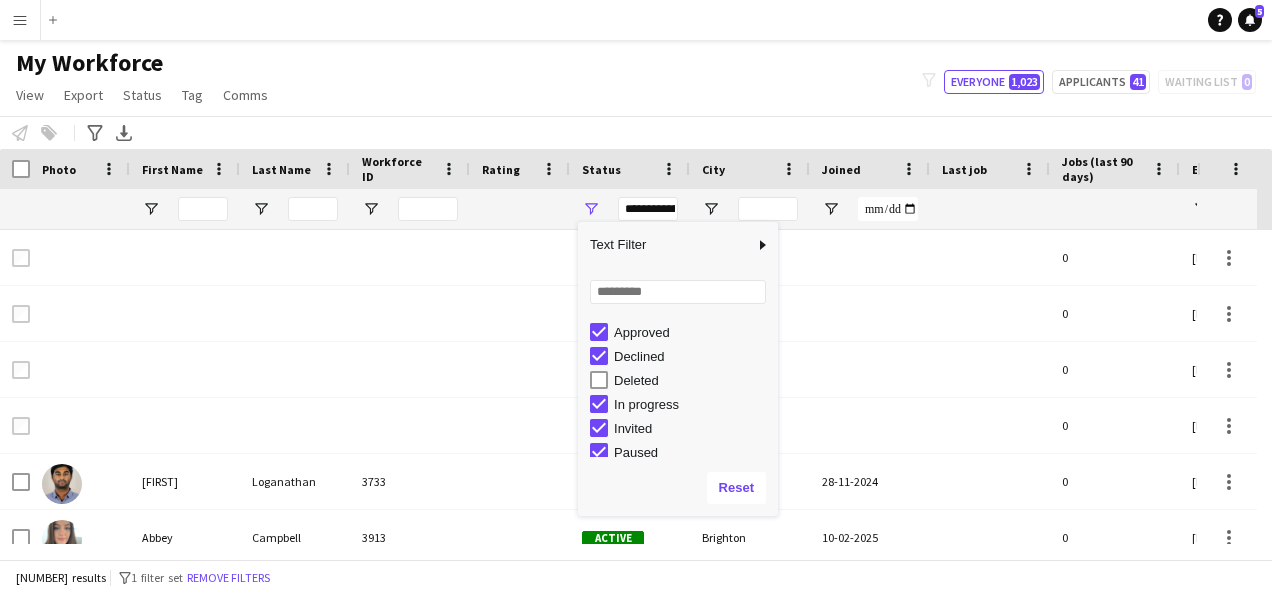 scroll, scrollTop: 56, scrollLeft: 0, axis: vertical 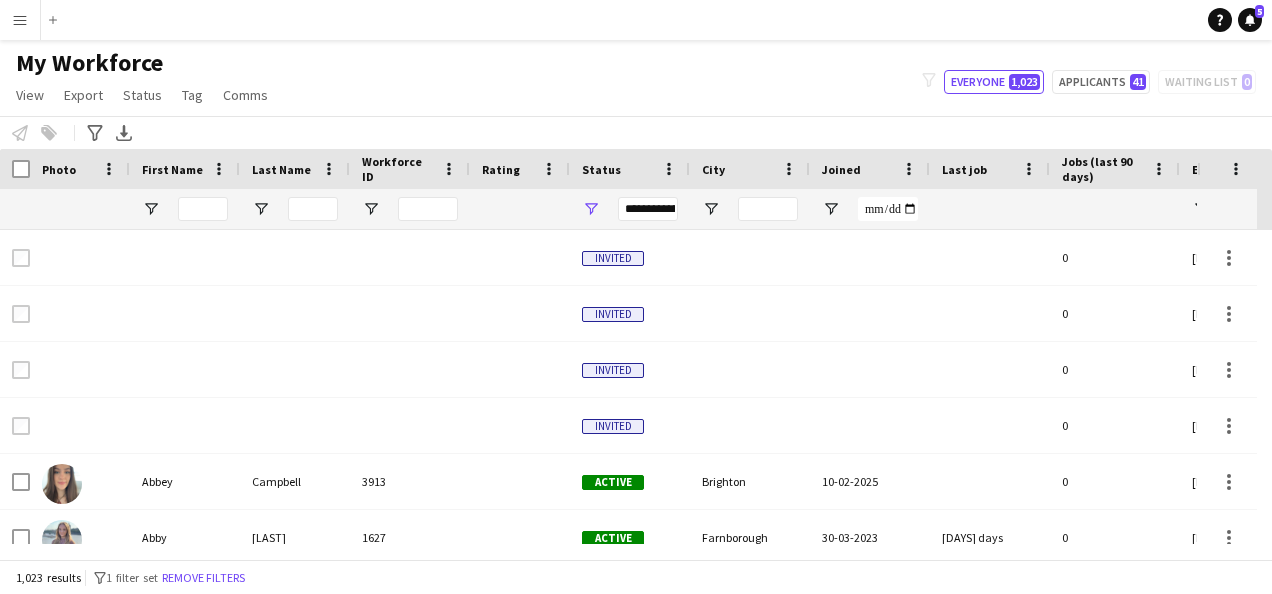 click at bounding box center [520, 209] 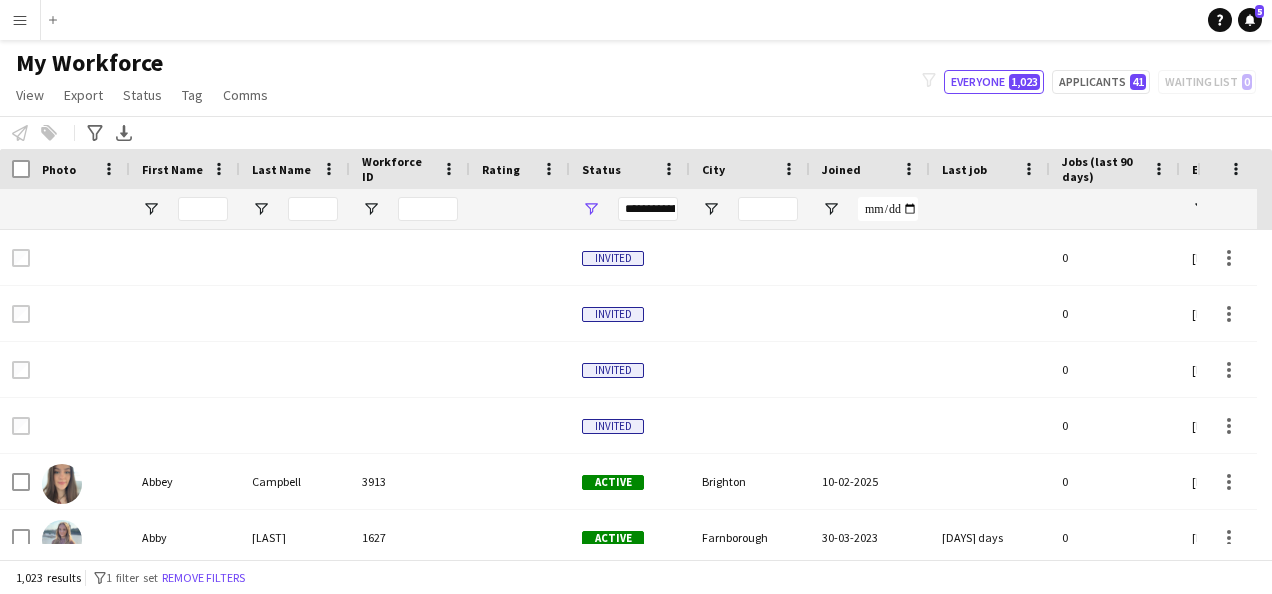 scroll, scrollTop: 213, scrollLeft: 0, axis: vertical 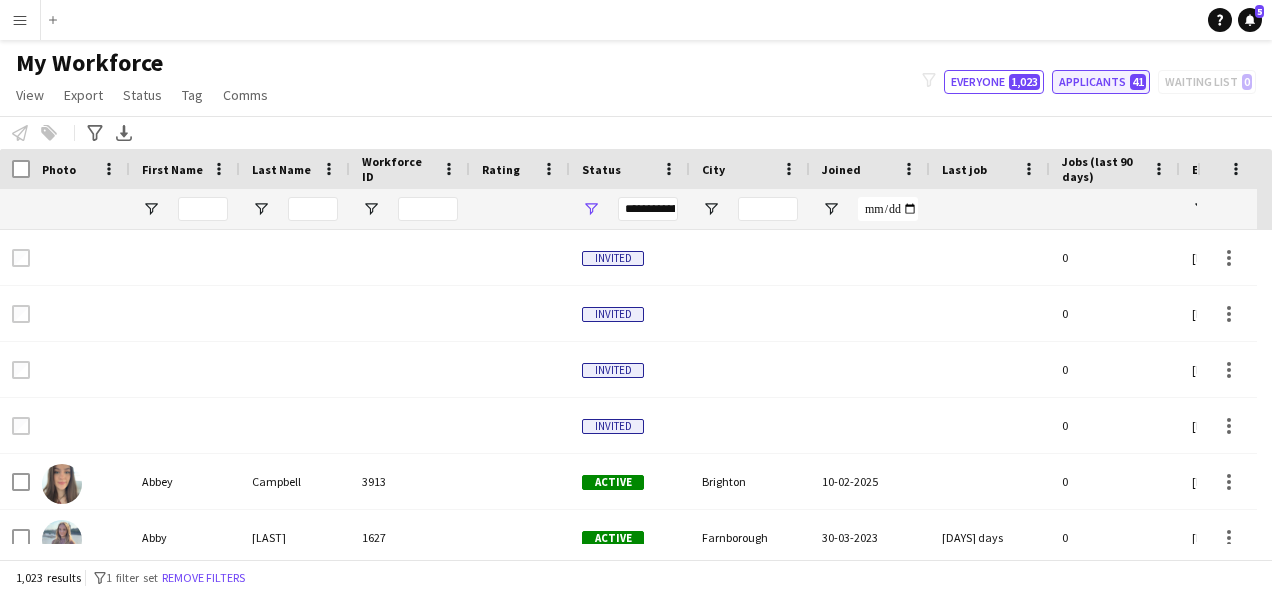 click on "Applicants   41" 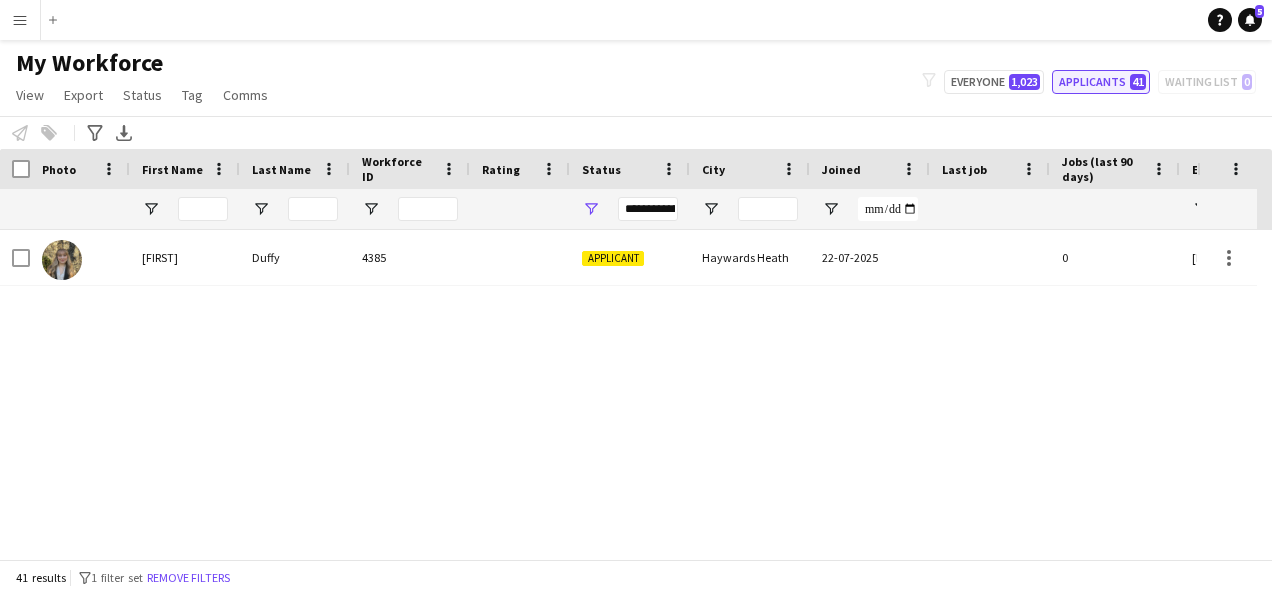 type on "**********" 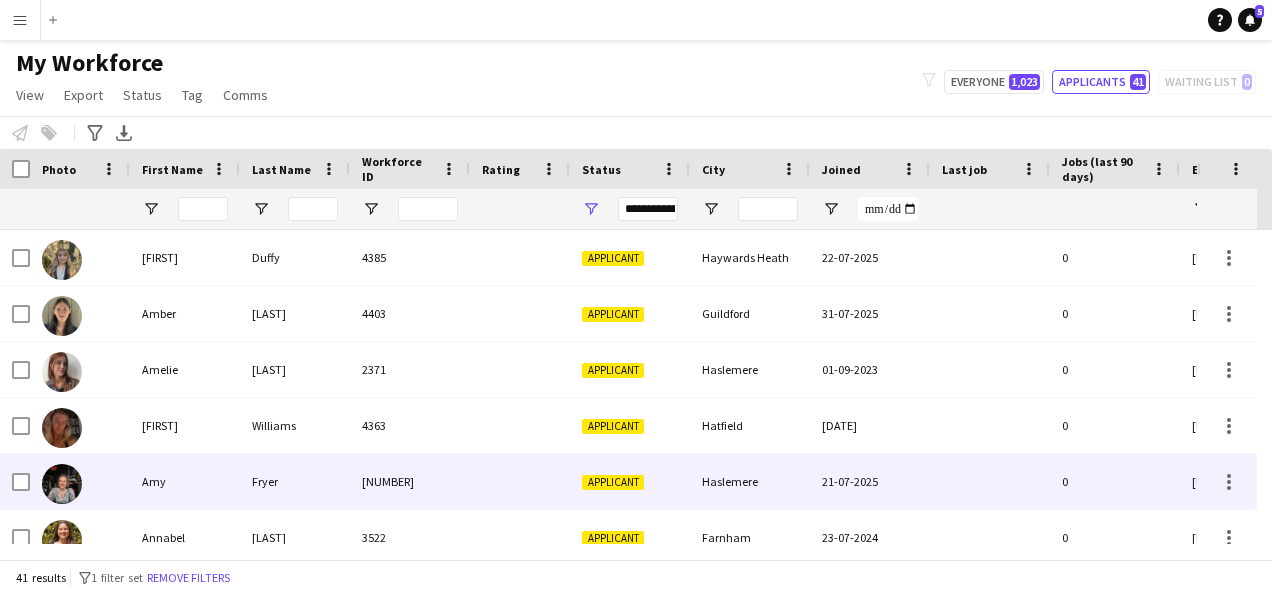 scroll, scrollTop: 241, scrollLeft: 0, axis: vertical 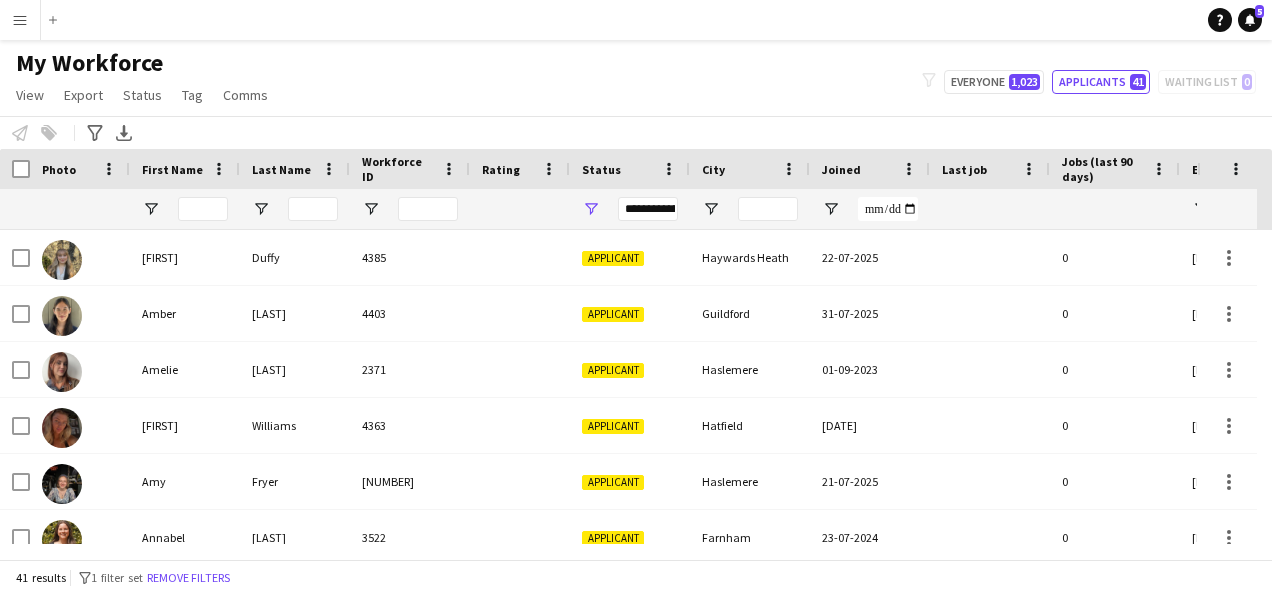 click on "Menu" at bounding box center [20, 20] 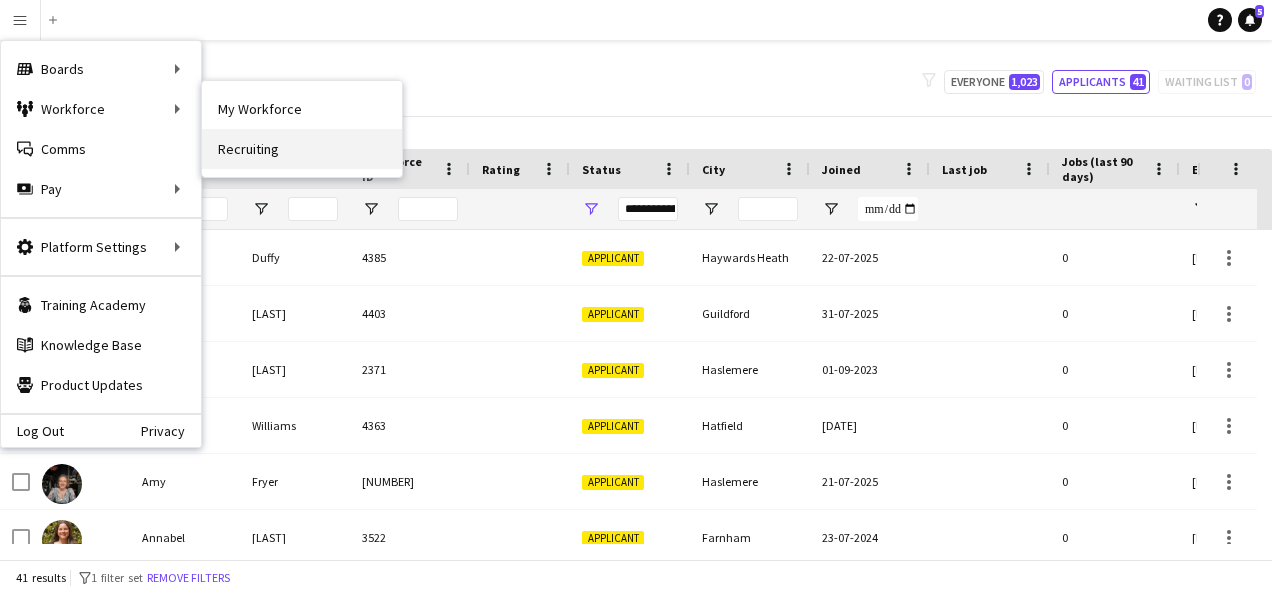 click on "Recruiting" at bounding box center [302, 149] 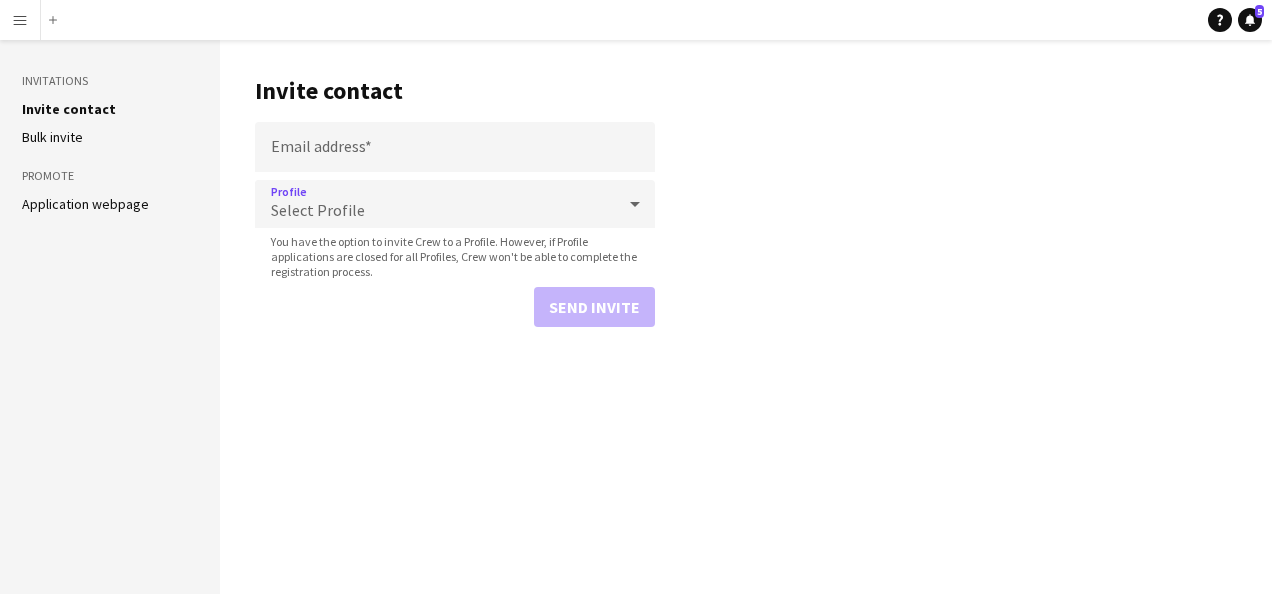 click on "Select Profile" at bounding box center [435, 204] 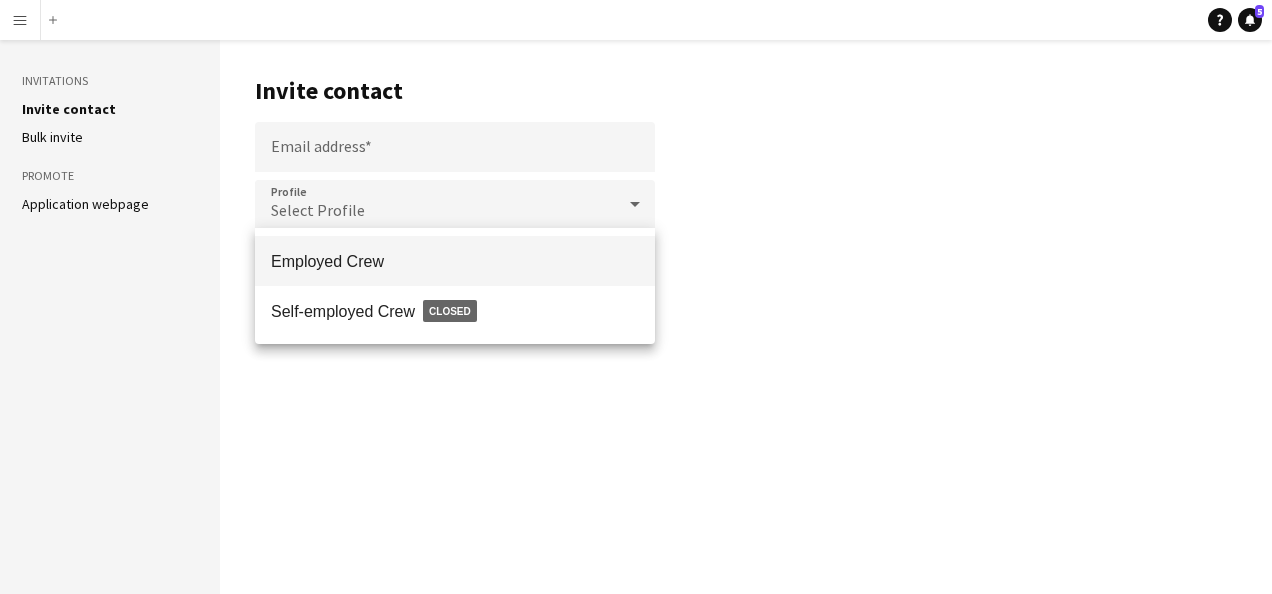 click at bounding box center [636, 297] 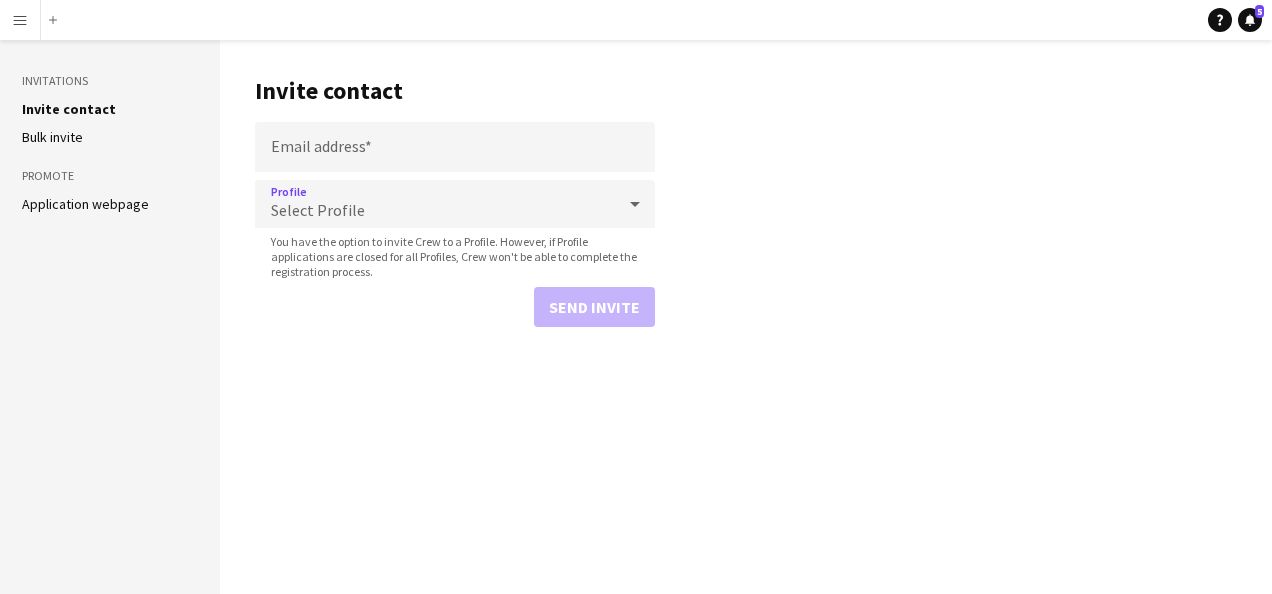 click on "Select Profile" at bounding box center [318, 210] 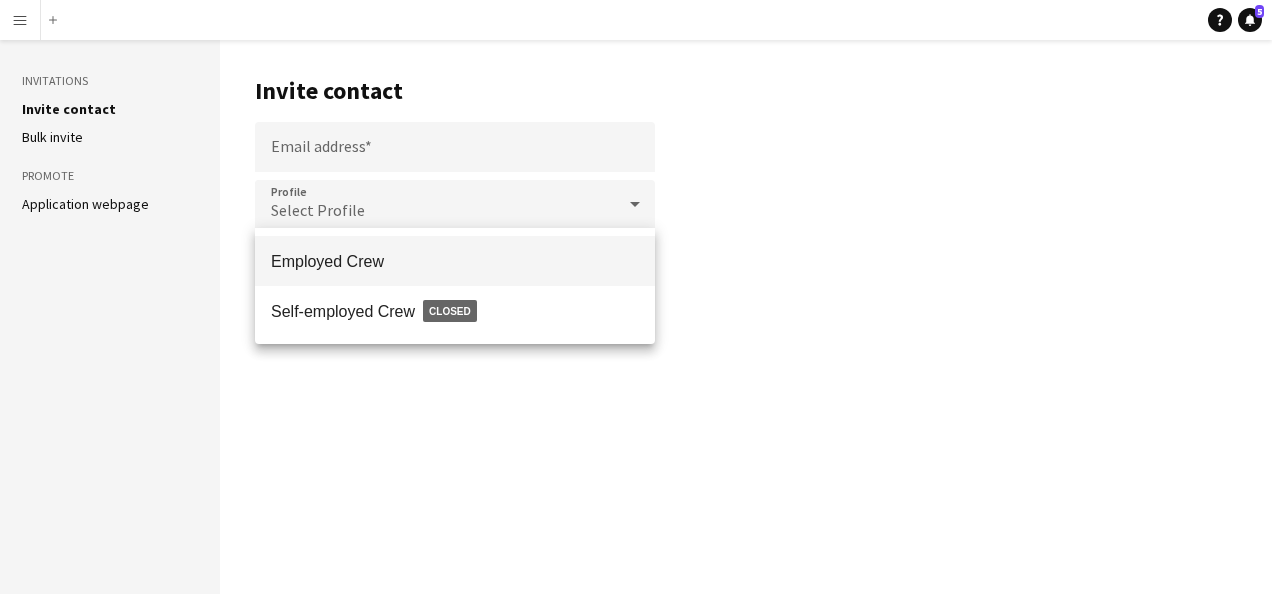 click at bounding box center [636, 297] 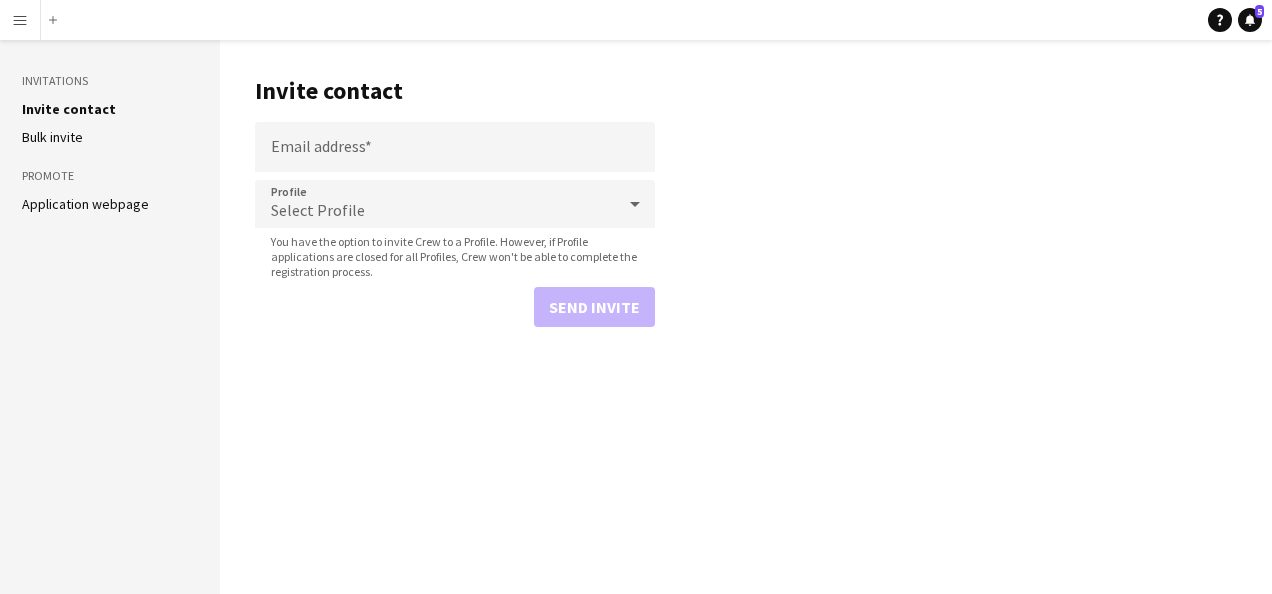 click on "Menu" at bounding box center [20, 20] 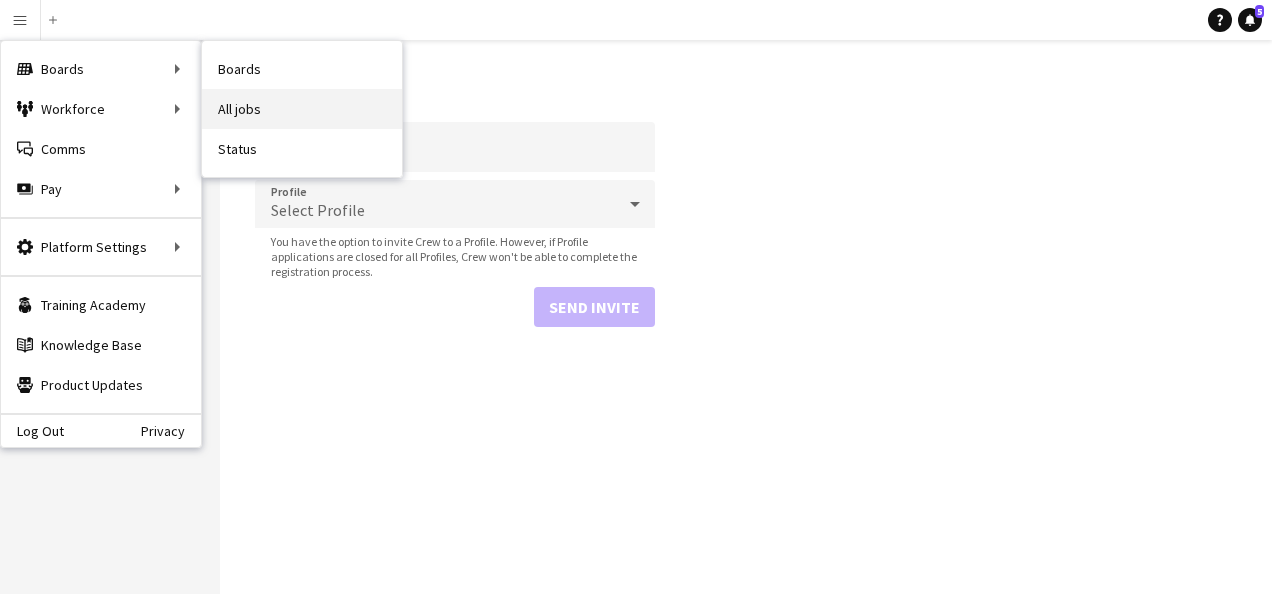 click on "All jobs" at bounding box center [302, 109] 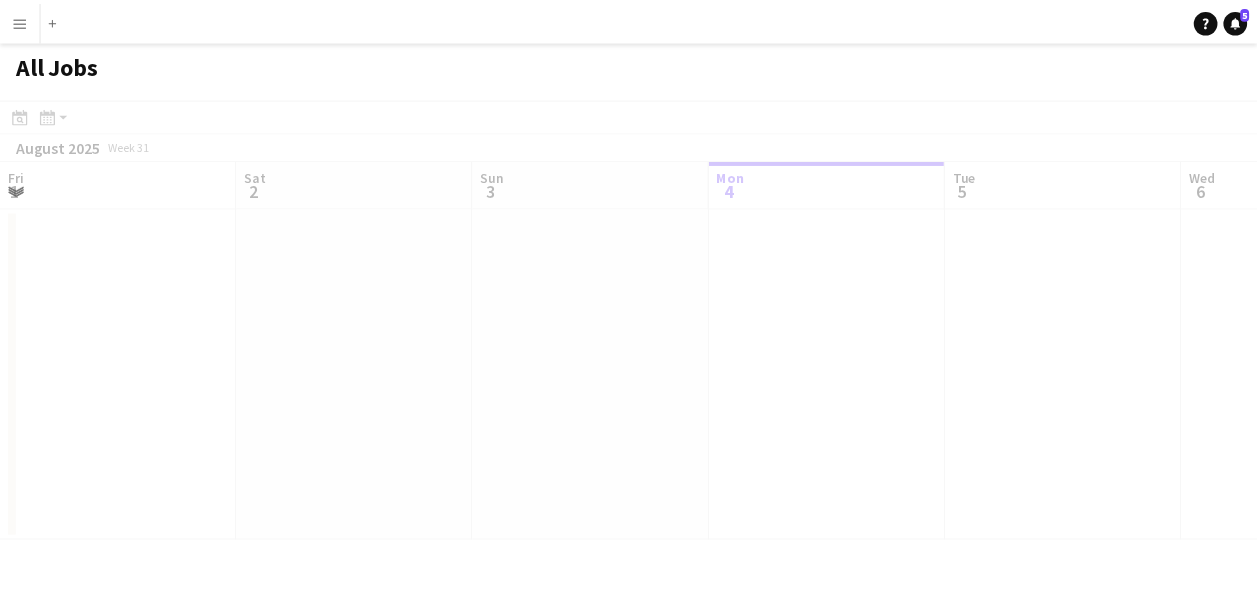 scroll, scrollTop: 0, scrollLeft: 478, axis: horizontal 